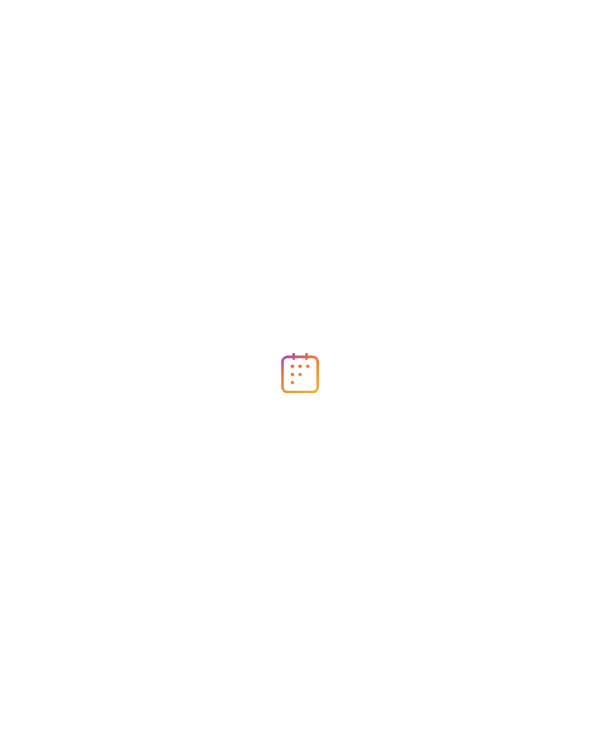 scroll, scrollTop: 0, scrollLeft: 0, axis: both 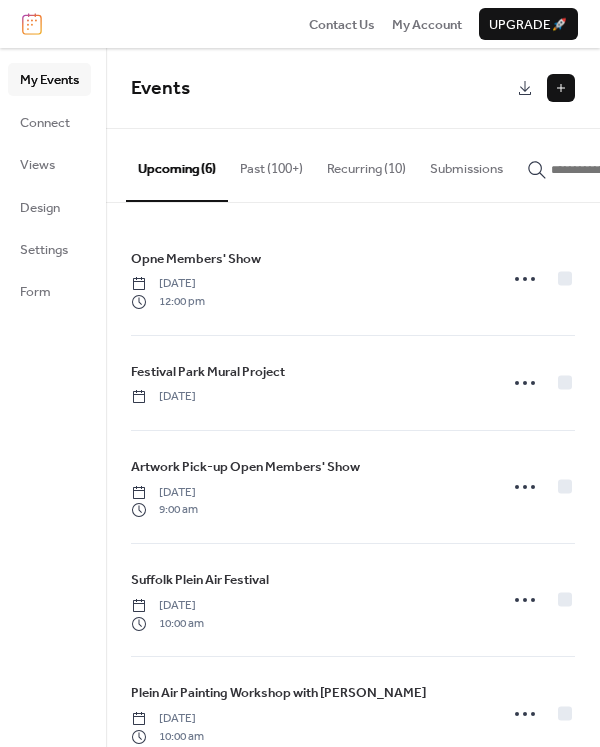 click on "Recurring (10)" at bounding box center (366, 164) 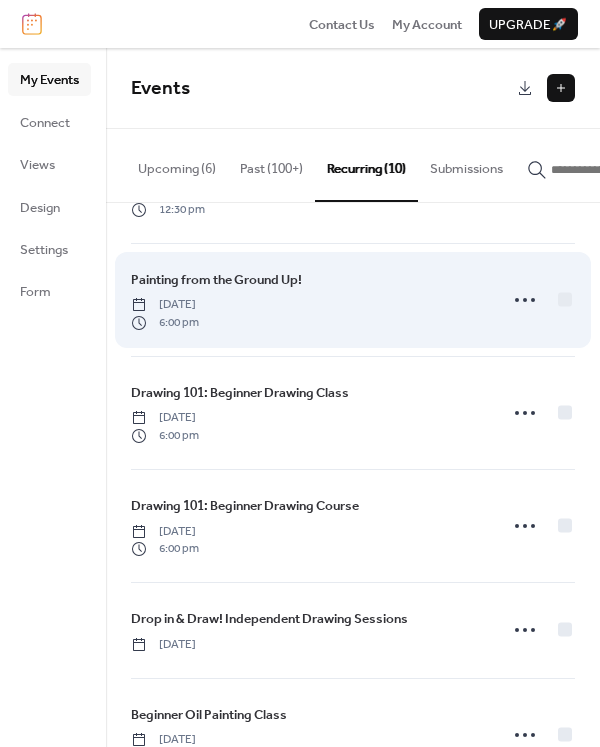 scroll, scrollTop: 98, scrollLeft: 0, axis: vertical 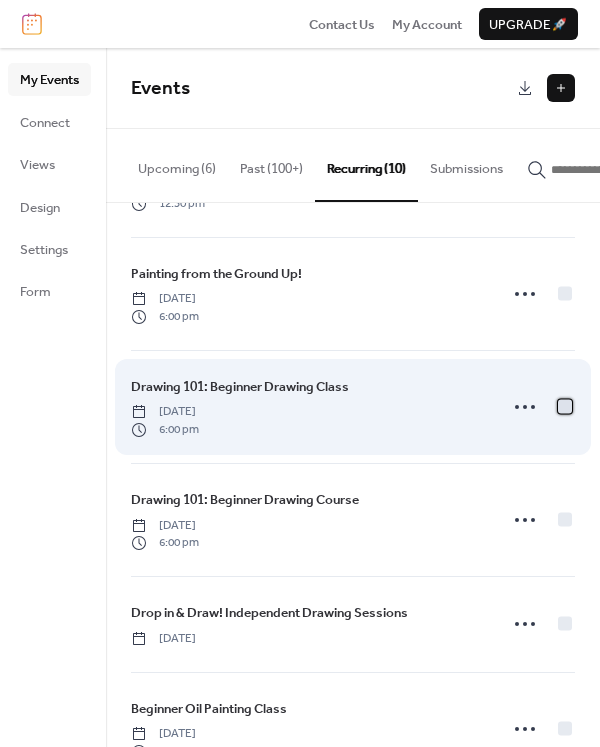 click at bounding box center (565, 407) 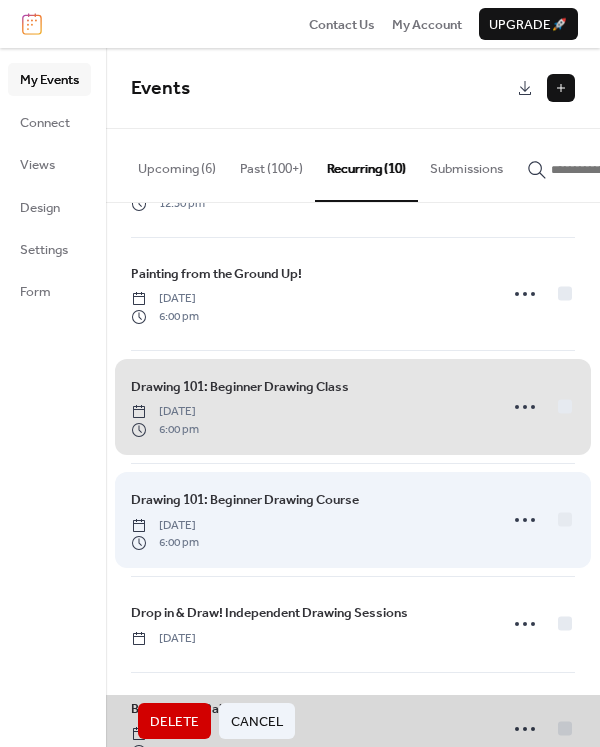 click on "Drawing 101: Beginner Drawing Course  [DATE] 6:00 pm" at bounding box center (353, 519) 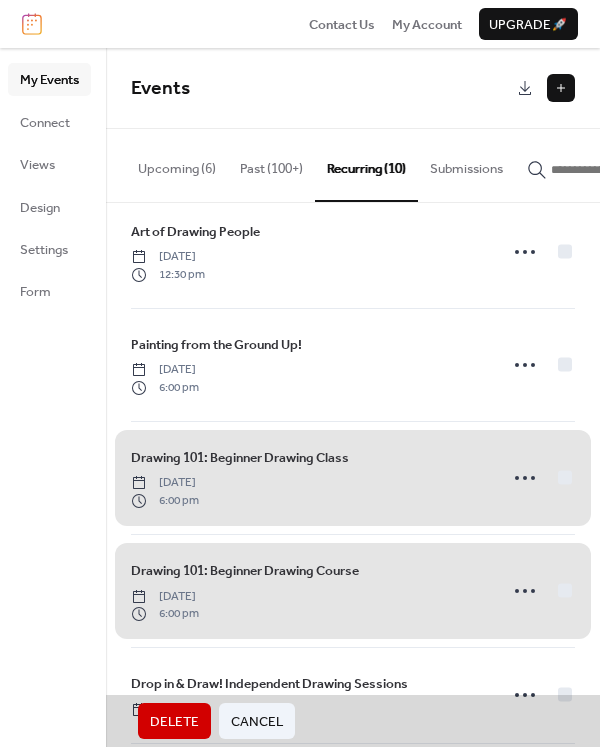 scroll, scrollTop: 0, scrollLeft: 0, axis: both 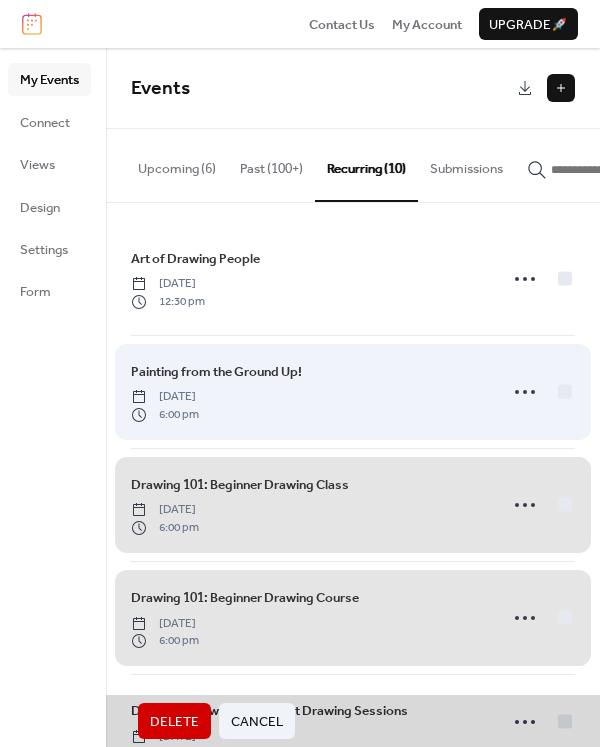 click on "Painting from the Ground Up!  Thursday, September 12, 2024 6:00 pm" at bounding box center [353, 391] 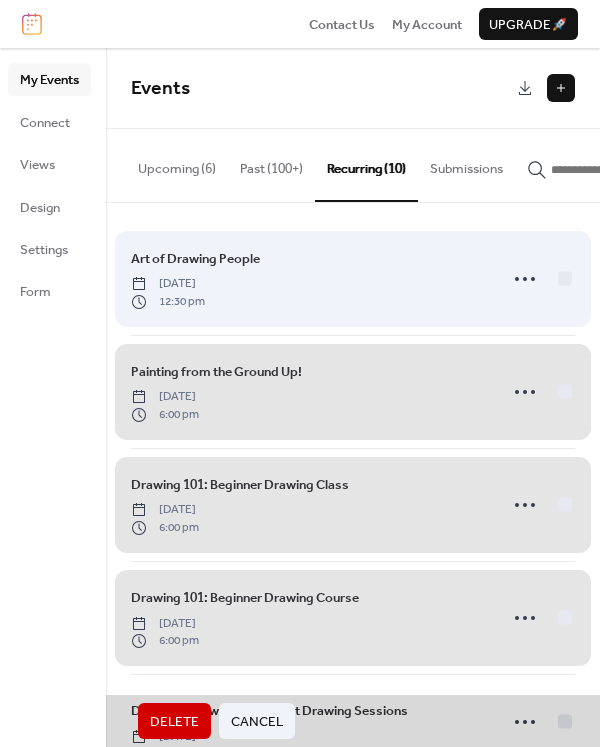 click on "Art of Drawing People  Wednesday, May 1, 2024 12:30 pm" at bounding box center [353, 279] 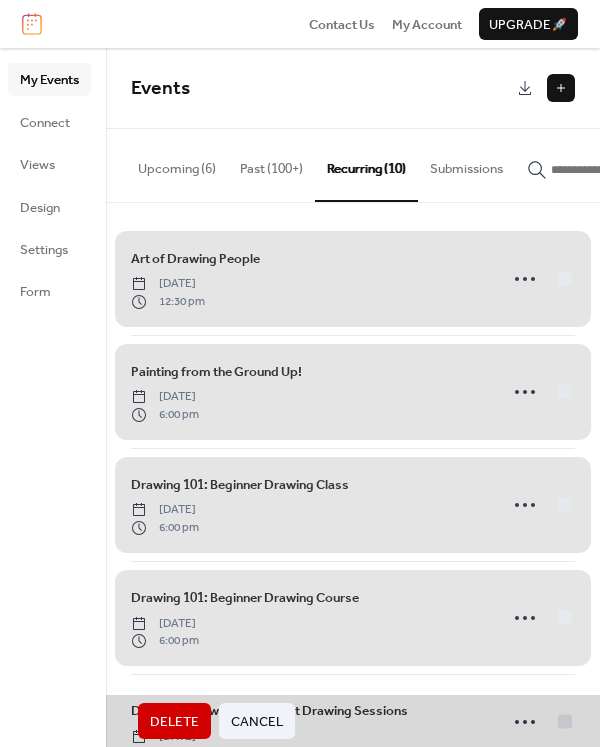 click on "Art of Drawing People  Wednesday, May 1, 2024 12:30 pm" at bounding box center (353, 279) 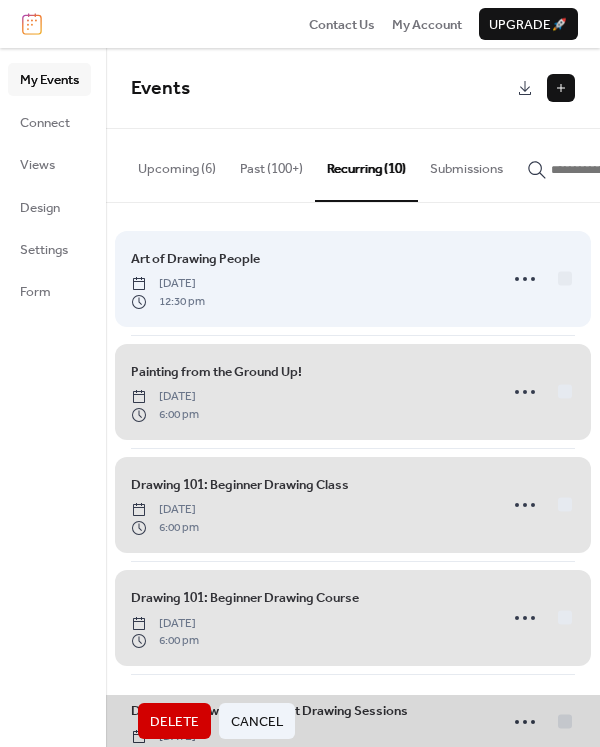 click on "Art of Drawing People  Wednesday, May 1, 2024 12:30 pm" at bounding box center (353, 279) 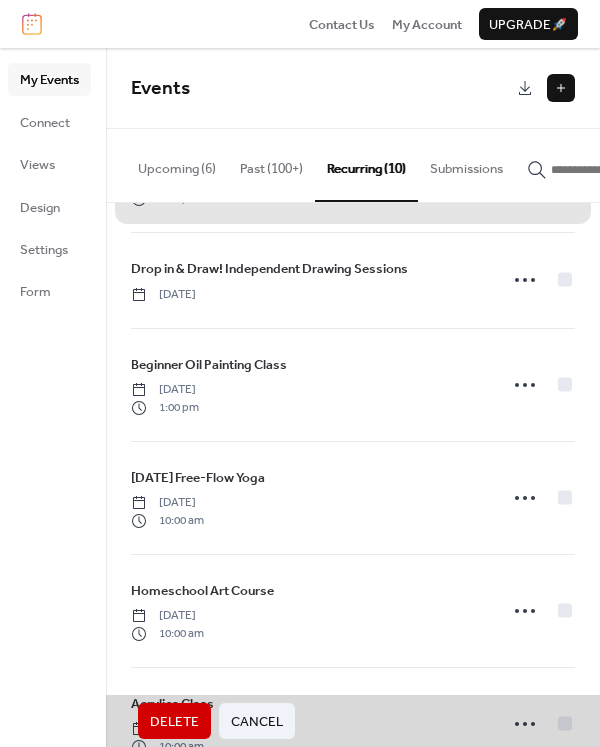 scroll, scrollTop: 445, scrollLeft: 0, axis: vertical 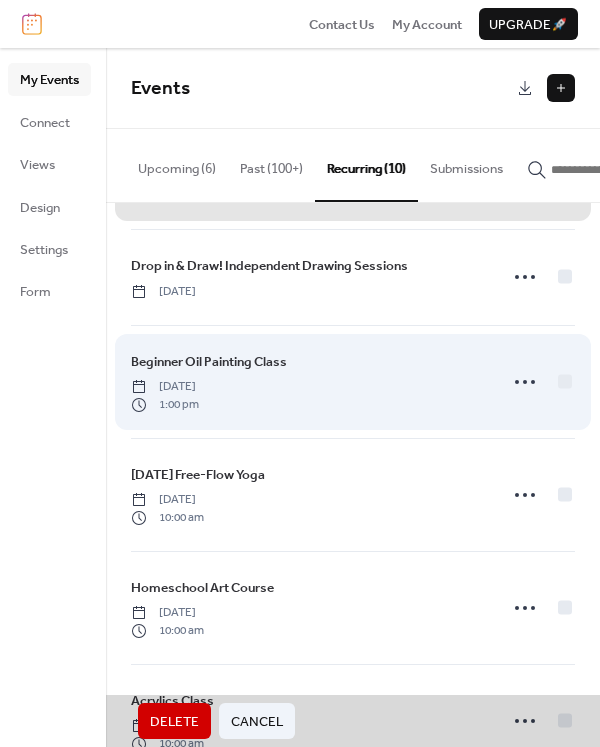 click on "Beginner Oil Painting Class Sunday, October 20, 2024 1:00 pm" at bounding box center (353, 381) 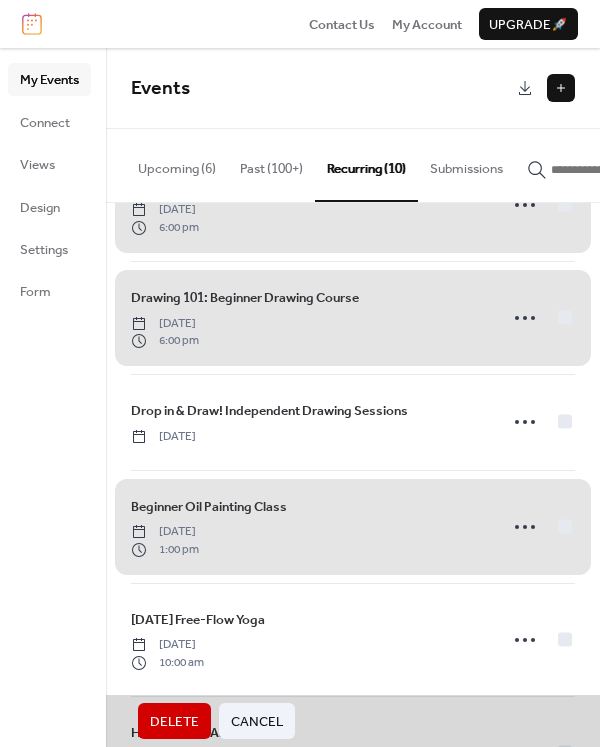 scroll, scrollTop: 308, scrollLeft: 0, axis: vertical 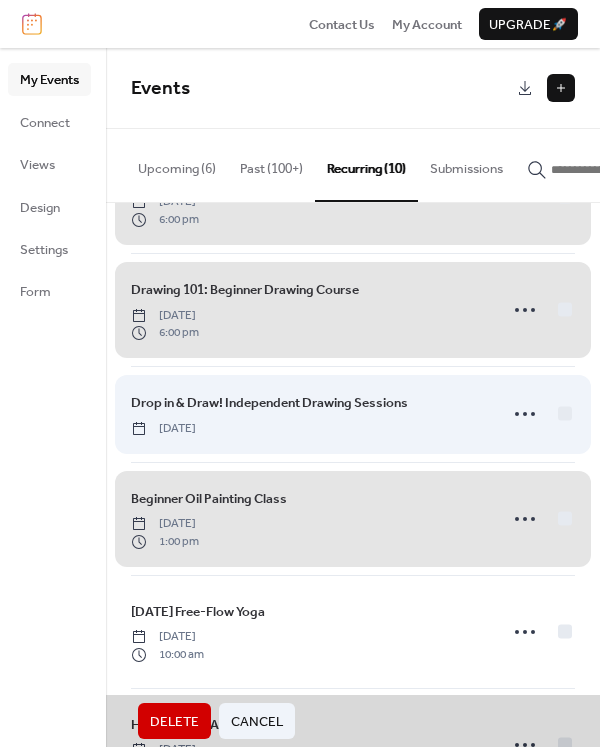 click on "Drop in & Draw! Independent Drawing Sessions Wednesday, September 25, 2024" at bounding box center [353, 413] 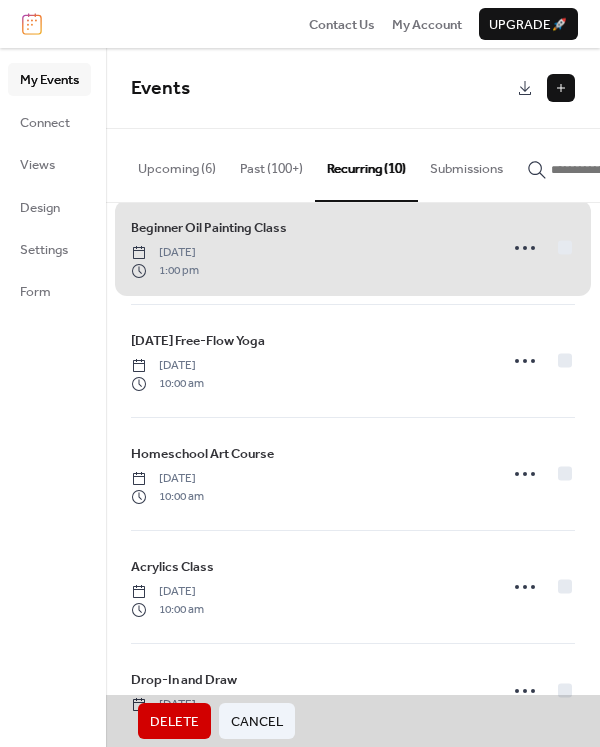 scroll, scrollTop: 596, scrollLeft: 0, axis: vertical 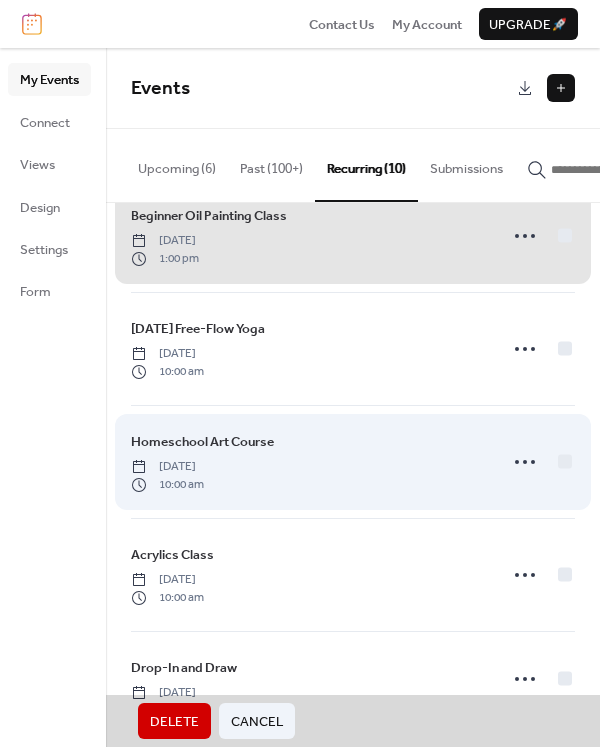 click on "Homeschool Art Course Wednesday, January 8, 2025 10:00 am" at bounding box center [353, 461] 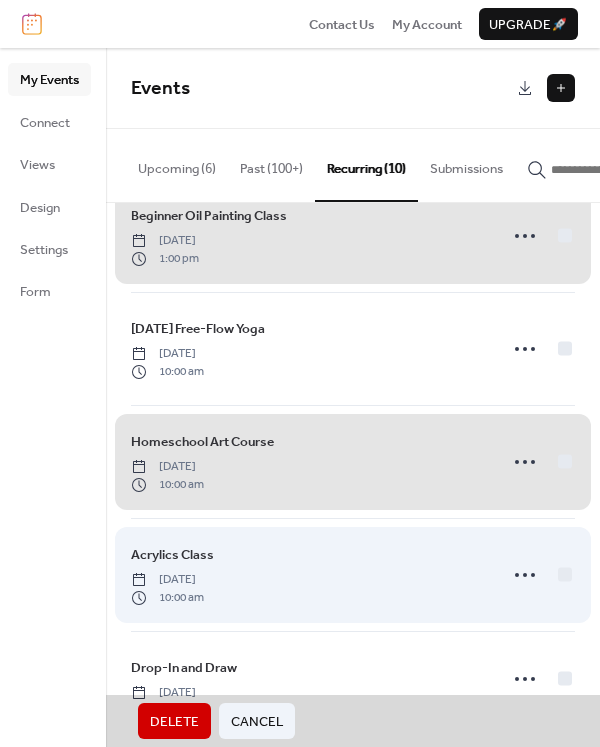 click on "Acrylics Class  Thursday, January 9, 2025 10:00 am" at bounding box center (353, 574) 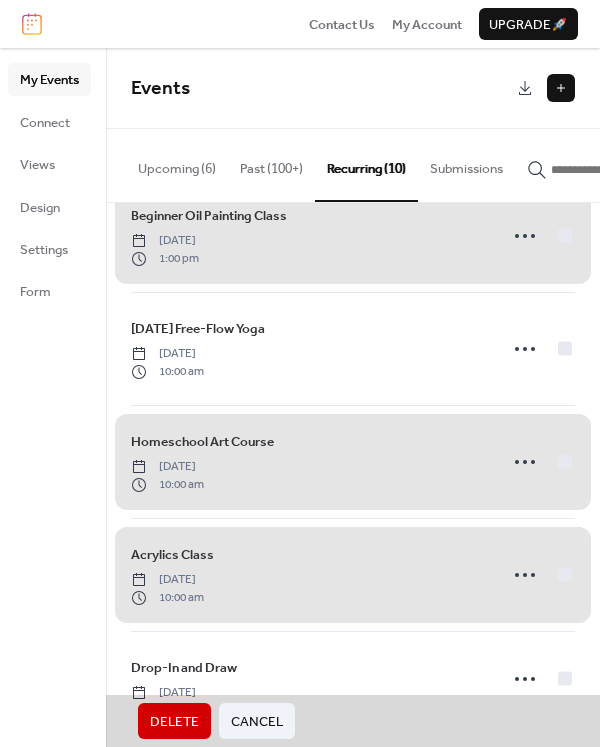 click on "Delete" at bounding box center (174, 722) 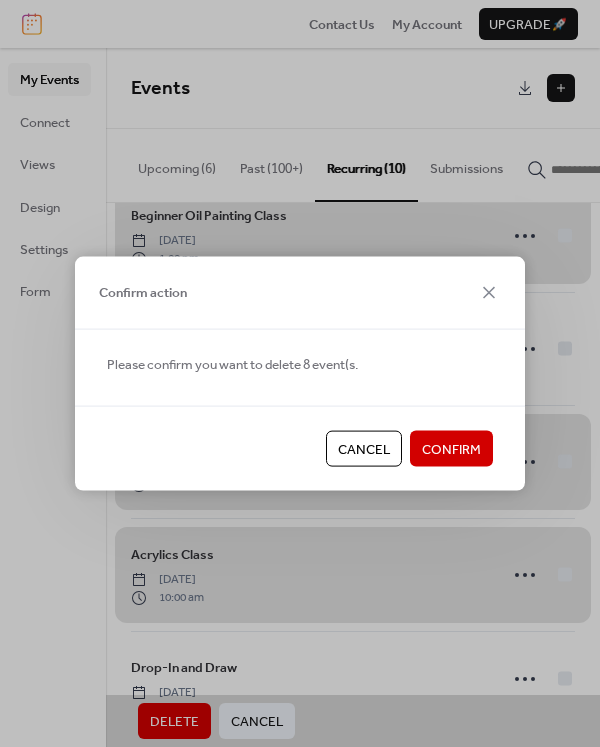 click on "Confirm" at bounding box center (451, 450) 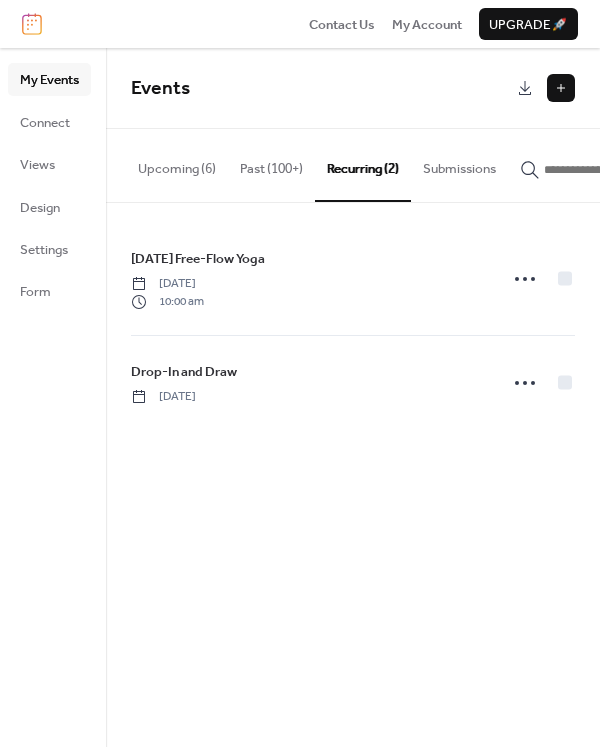 scroll, scrollTop: 0, scrollLeft: 0, axis: both 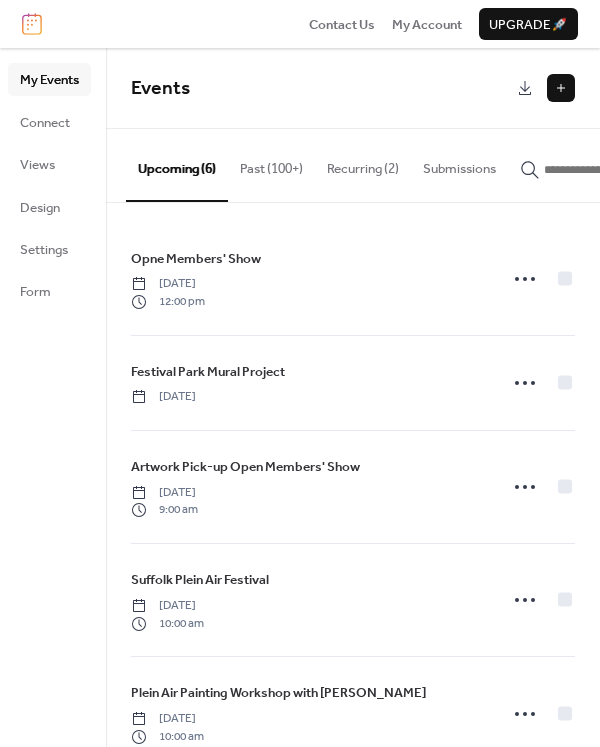 click on "Recurring (2)" at bounding box center (363, 164) 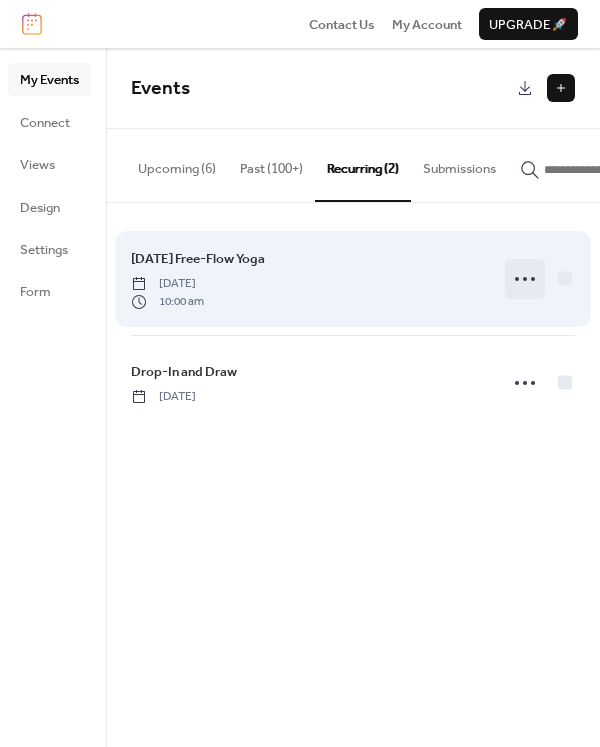click 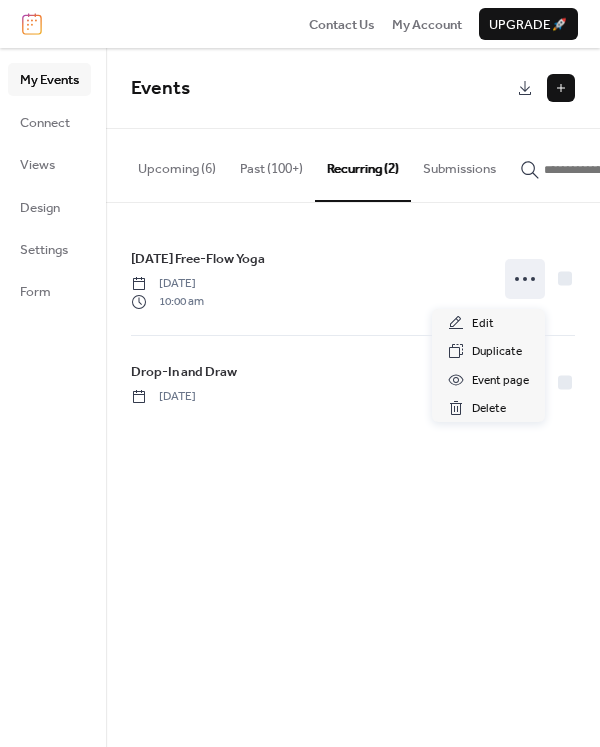 click on "Events Upcoming (6) Past (100+) Recurring (2) Submissions Opne Members' Show Saturday, June 21, 2025 12:00 pm Festival Park Mural Project  Thursday, July 10, 2025 Artwork Pick-up Open Members' Show Saturday, July 26, 2025 9:00 am Suffolk Plein Air Festival  Tuesday, September 9, 2025 10:00 am Plein Air Painting Workshop with Matt Lively Wednesday, September 10, 2025 10:00 am Paint the Taste "Quick Draw"  Saturday, September 13, 2025 11:00 am Friday Free-Flow Yoga Friday, January 3, 2025 10:00 am Drop-In and Draw Wednesday, January 29, 2025 Cancel" at bounding box center [353, 397] 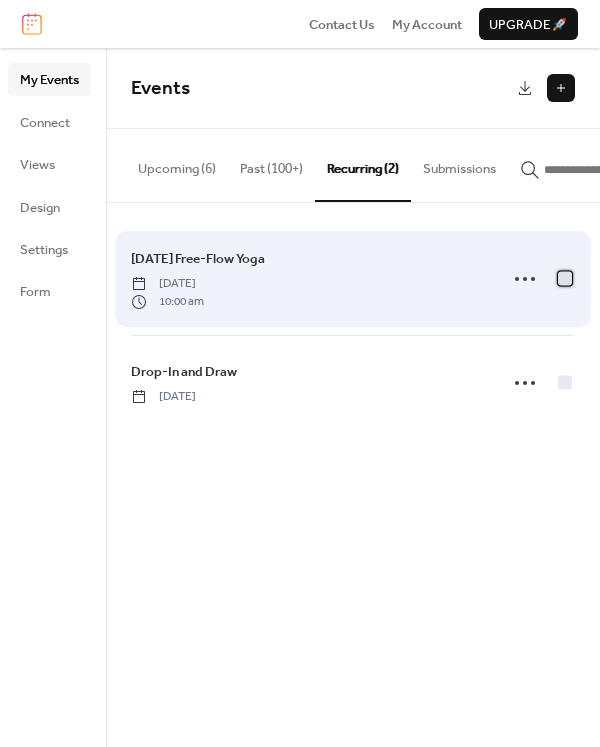 click at bounding box center (565, 278) 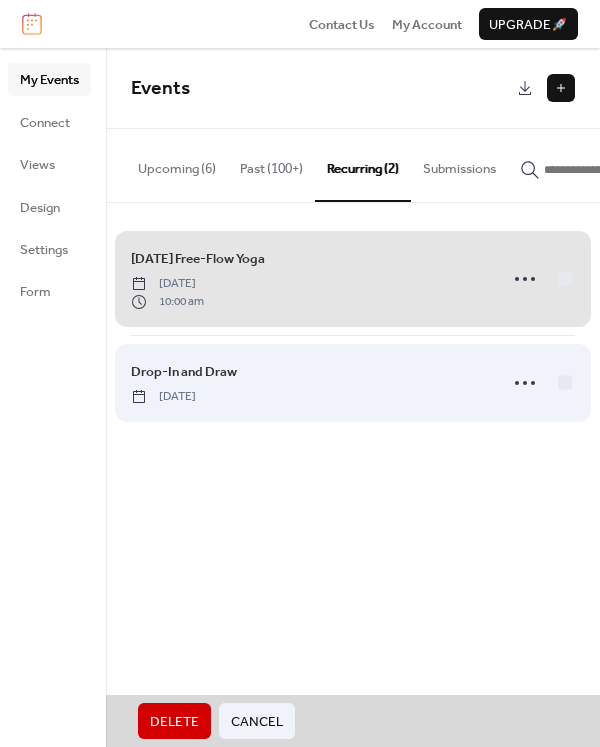 click on "Drop-In and Draw Wednesday, January 29, 2025" at bounding box center (353, 382) 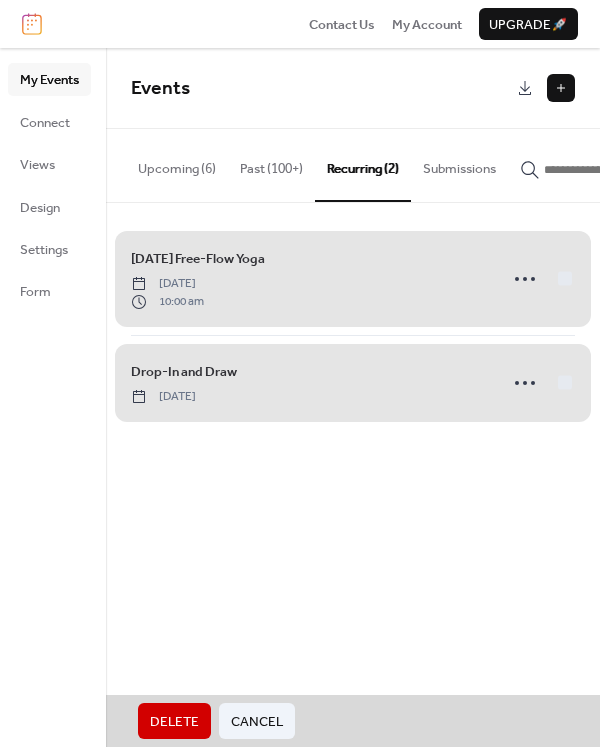 click on "Delete" at bounding box center (174, 722) 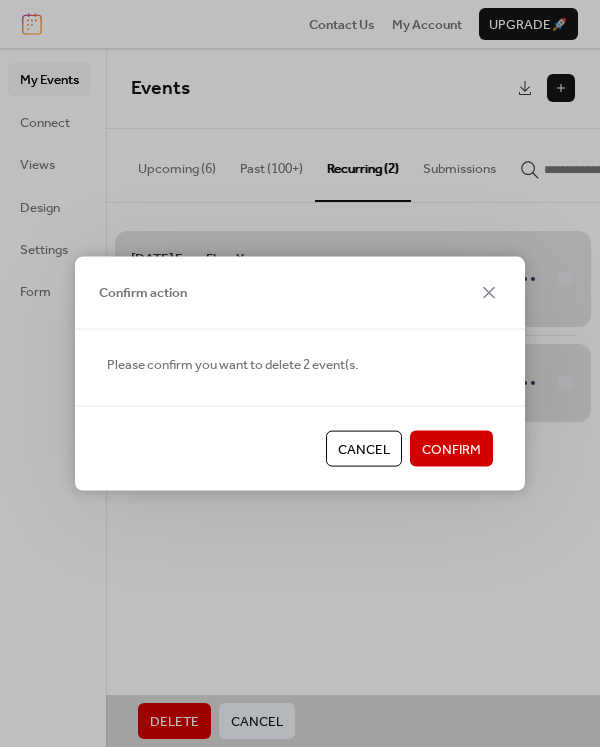 click on "Confirm" at bounding box center (451, 450) 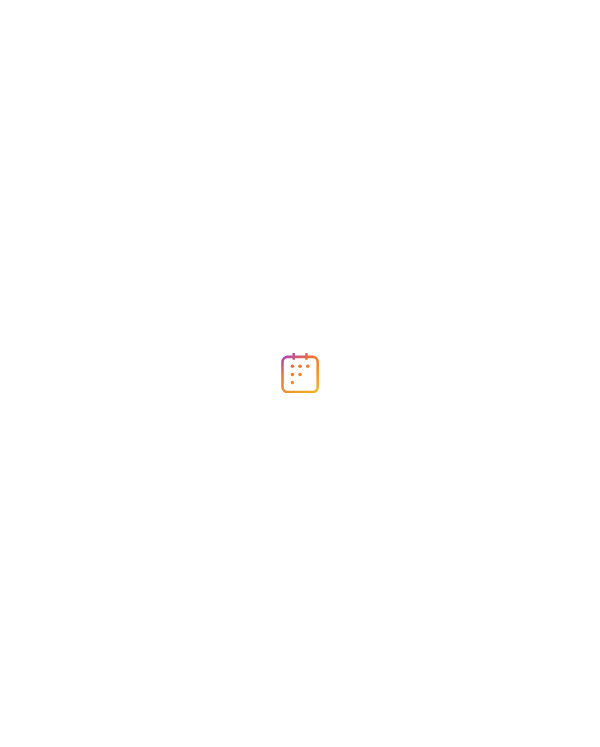 scroll, scrollTop: 0, scrollLeft: 0, axis: both 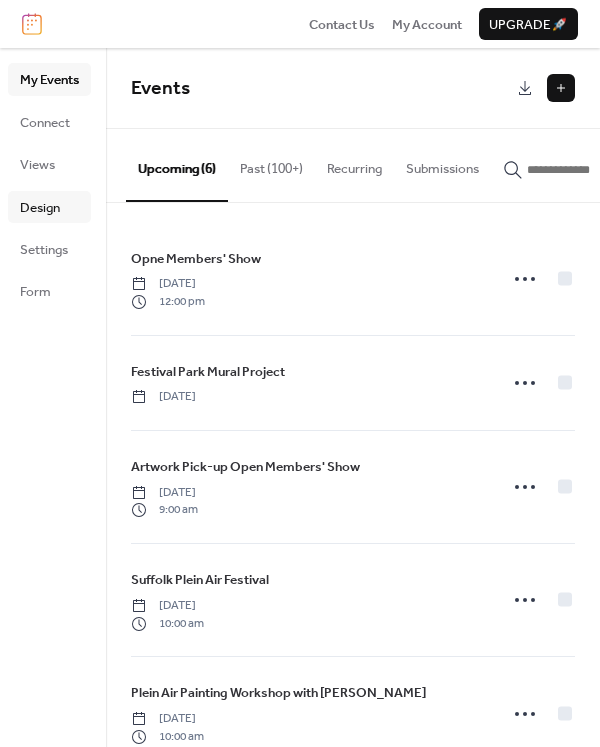 click on "Design" at bounding box center (40, 208) 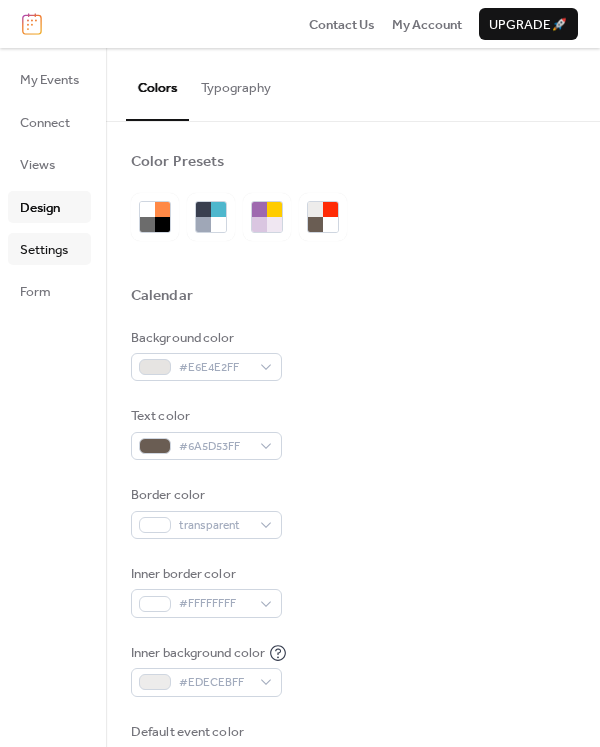 click on "Settings" at bounding box center [44, 250] 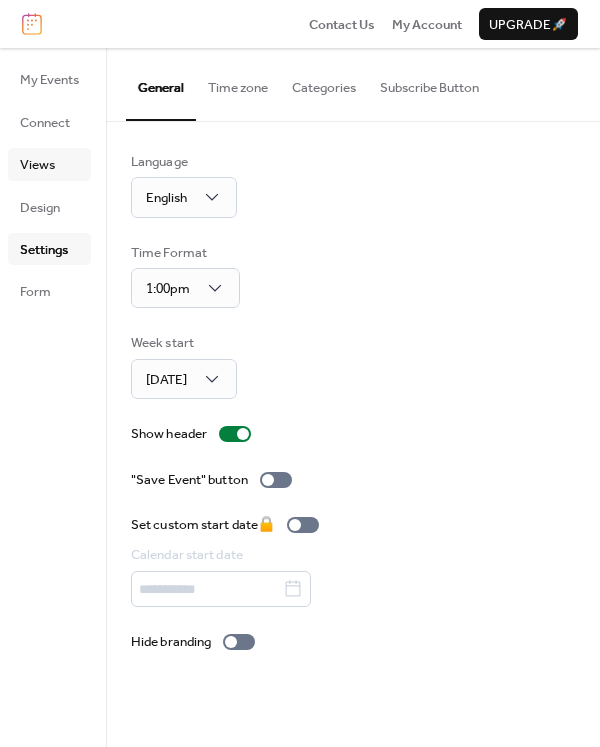 click on "Views" at bounding box center (37, 165) 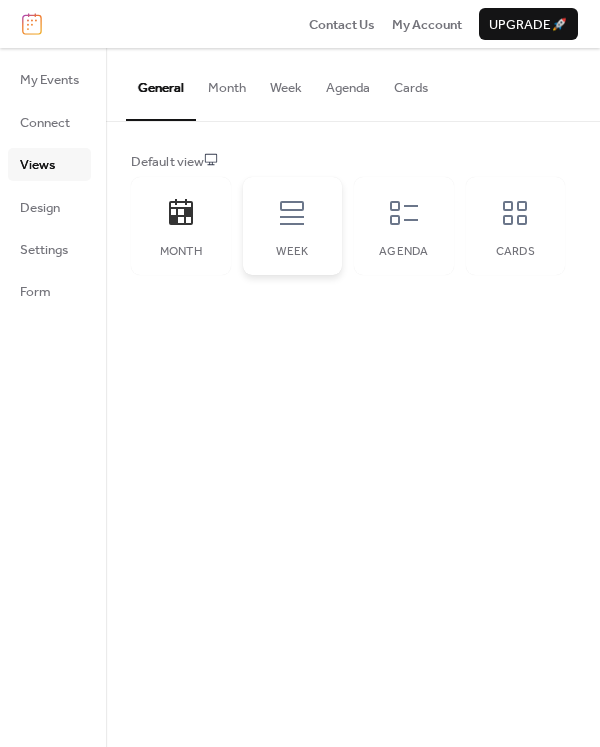click 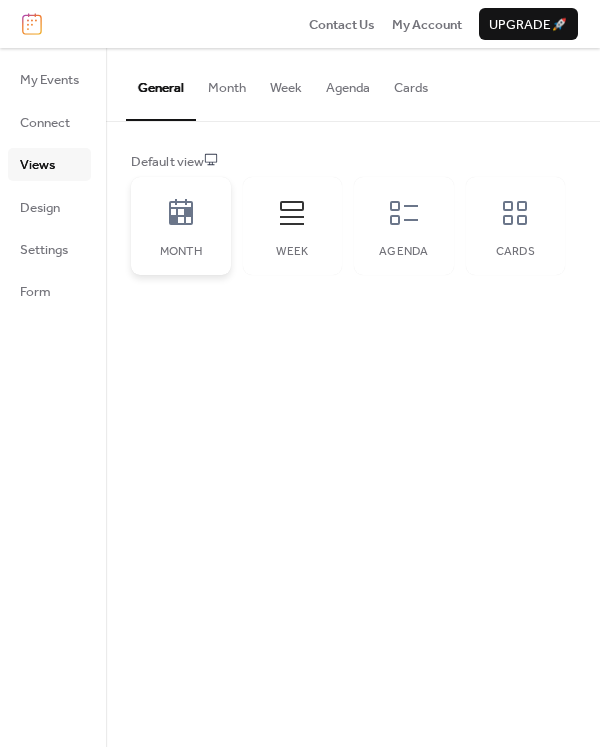 click on "Month" at bounding box center [181, 226] 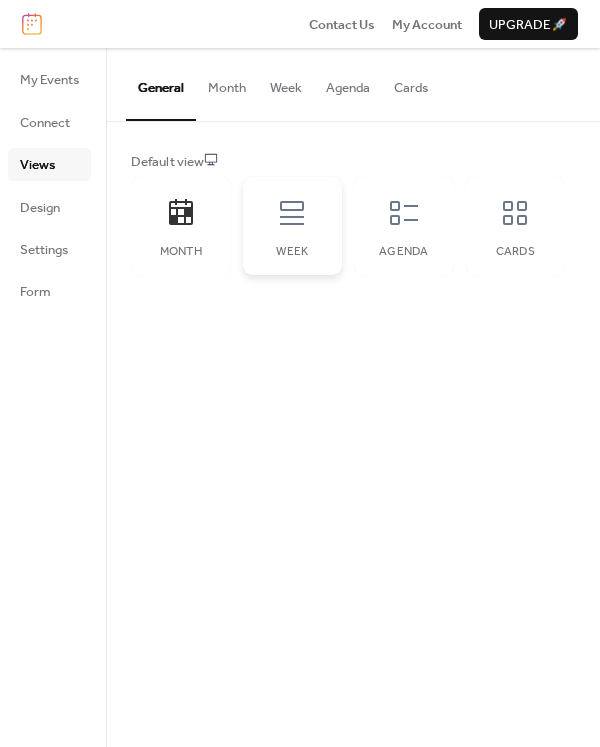 click 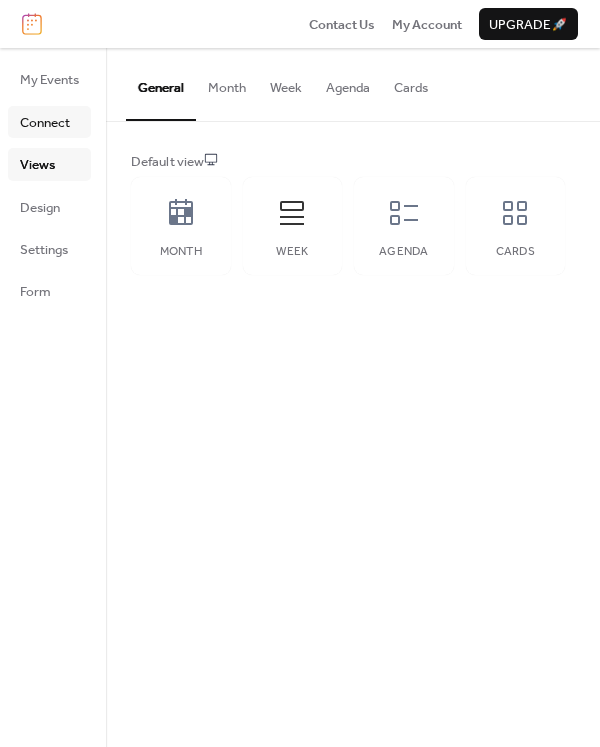 click on "Connect" at bounding box center [45, 123] 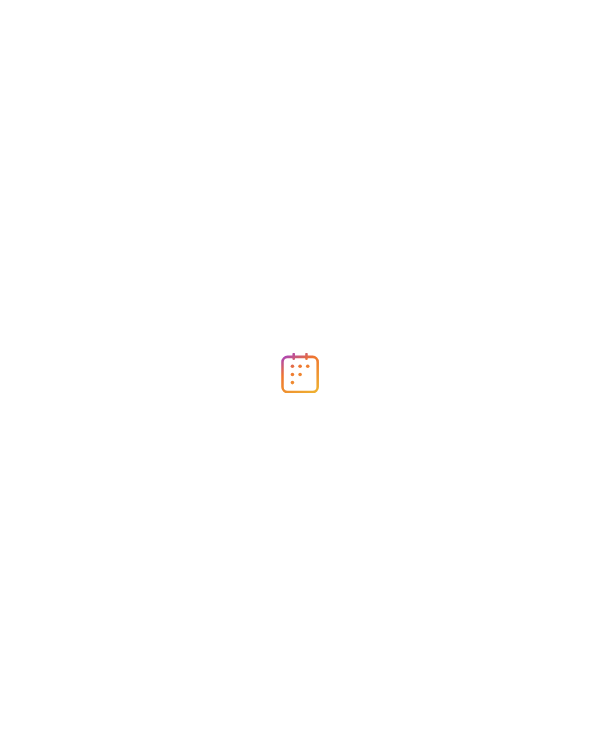 scroll, scrollTop: 0, scrollLeft: 0, axis: both 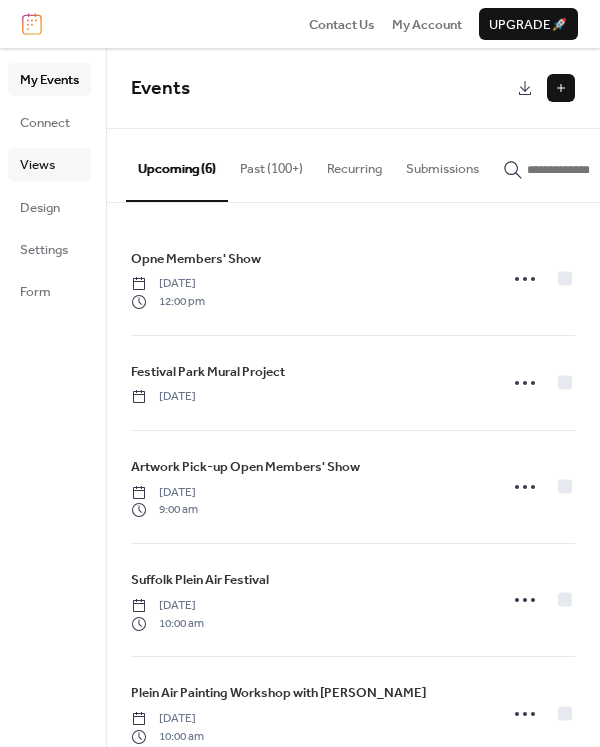 click on "Views" at bounding box center (49, 164) 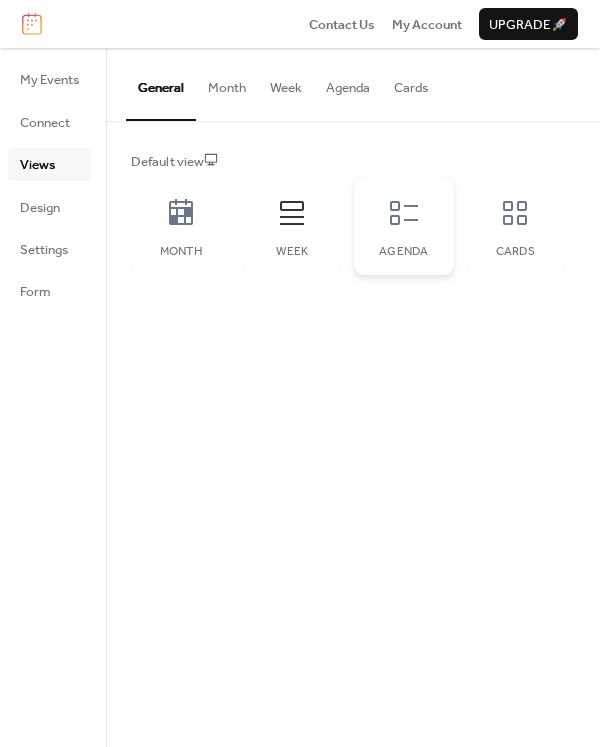 click on "Agenda" at bounding box center (404, 226) 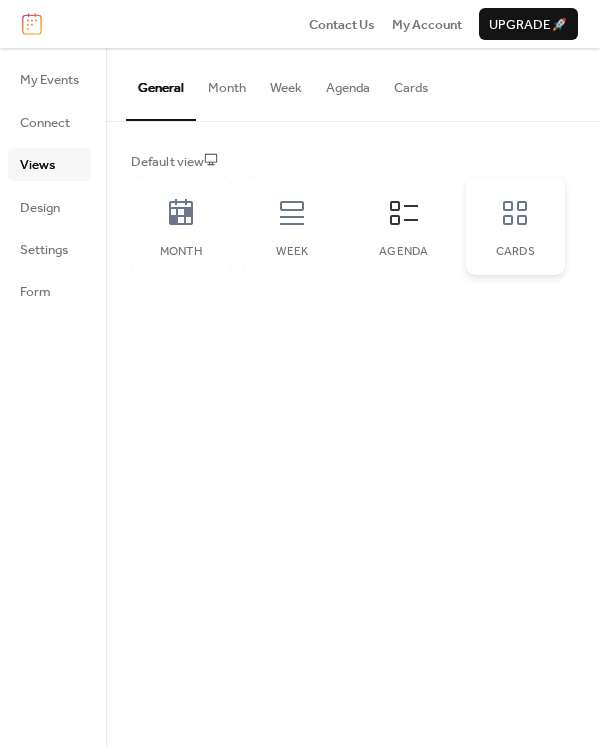 click 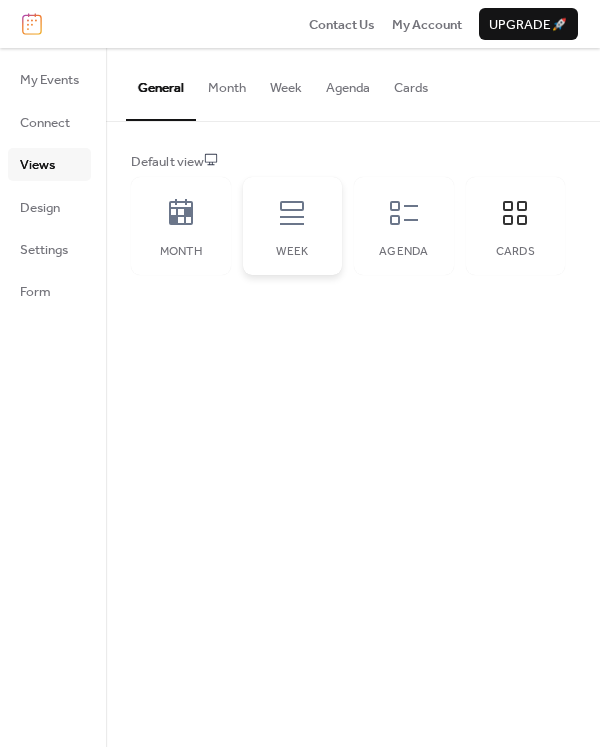 click 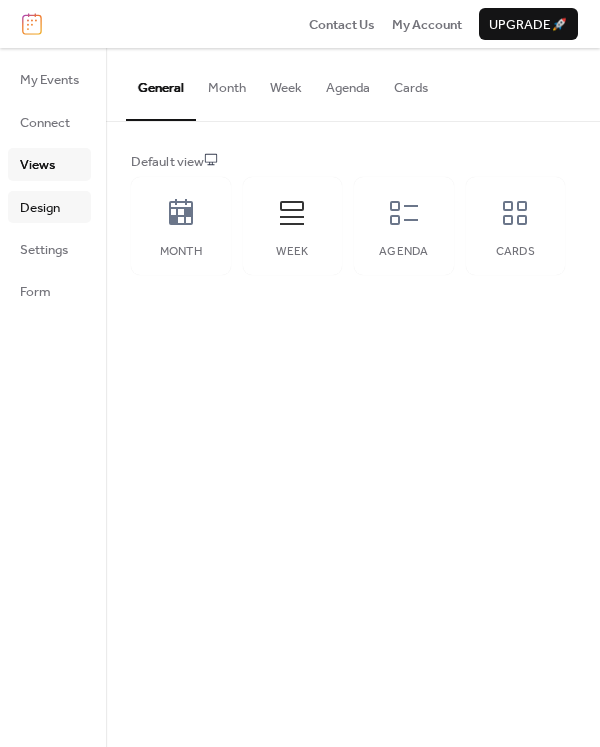 click on "Design" at bounding box center [40, 208] 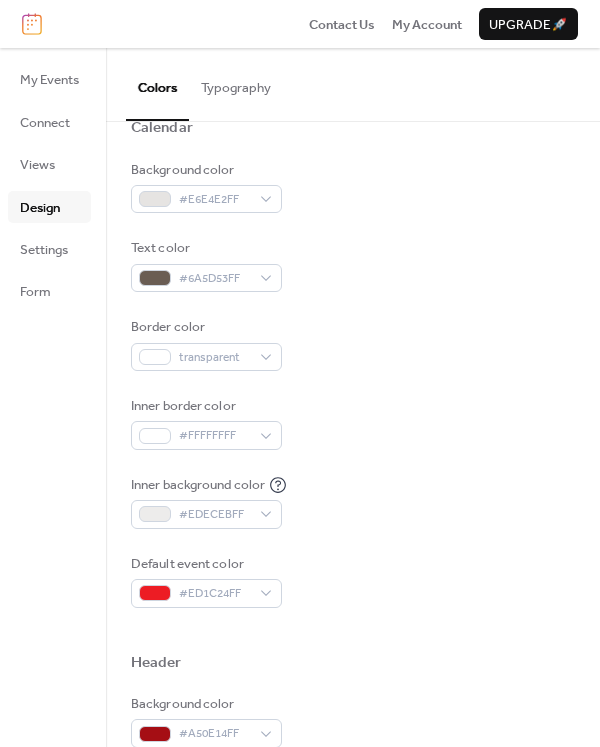 scroll, scrollTop: 0, scrollLeft: 0, axis: both 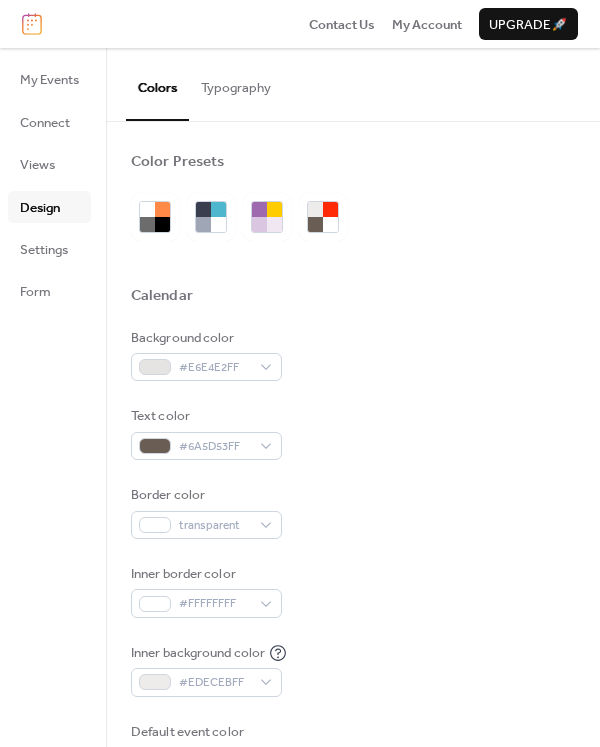 click on "Typography" at bounding box center (236, 83) 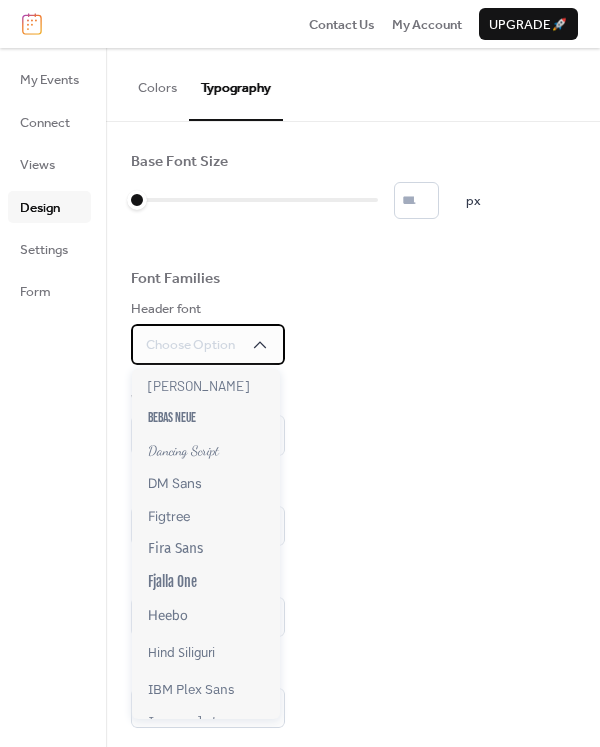 click on "Choose Option" at bounding box center [190, 345] 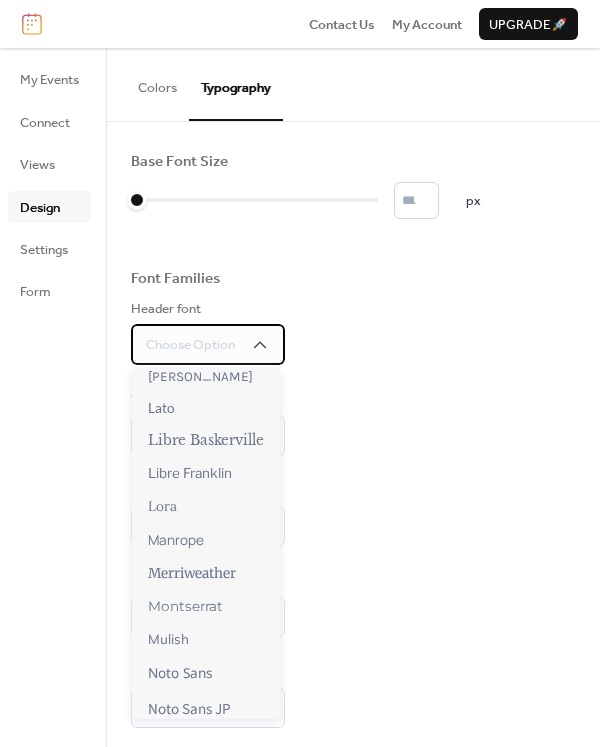scroll, scrollTop: 484, scrollLeft: 0, axis: vertical 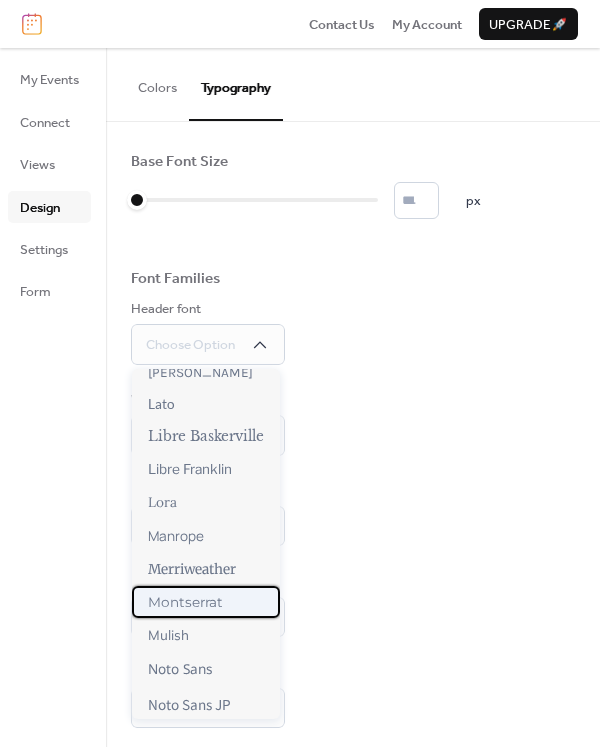 click on "Montserrat" at bounding box center [185, 602] 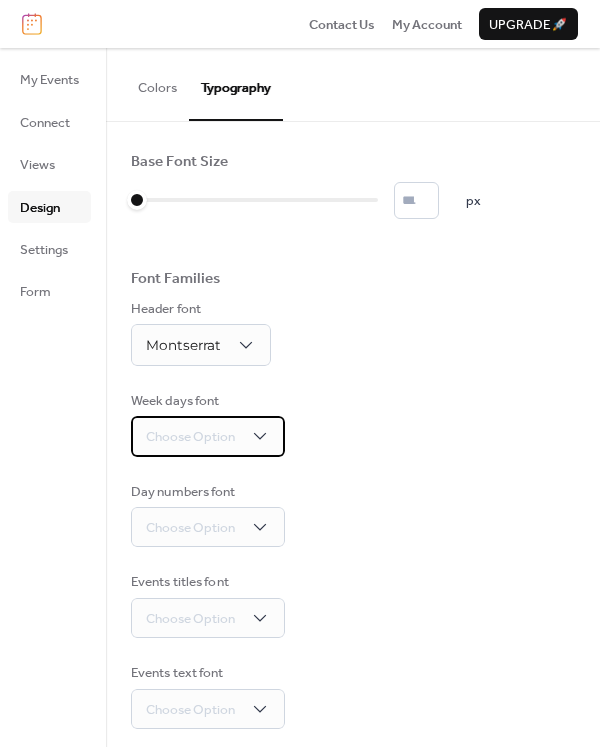 click on "Choose Option" at bounding box center (208, 436) 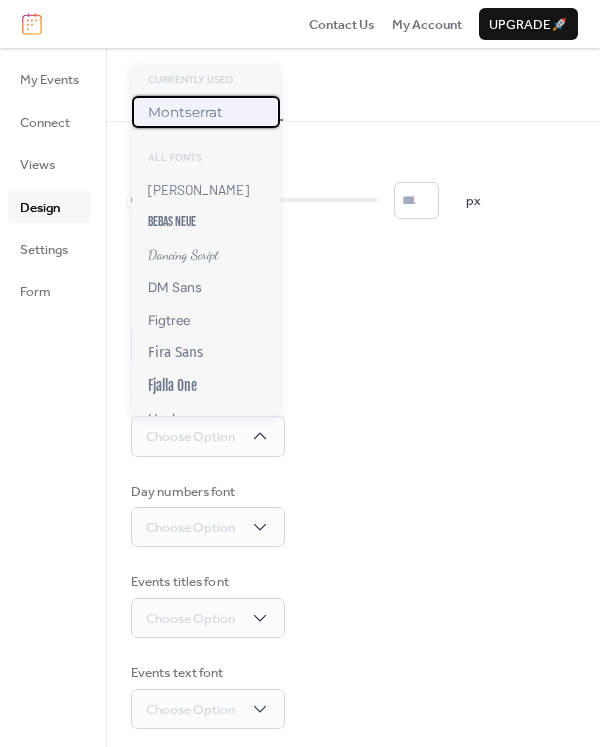 click on "Montserrat" at bounding box center (185, 112) 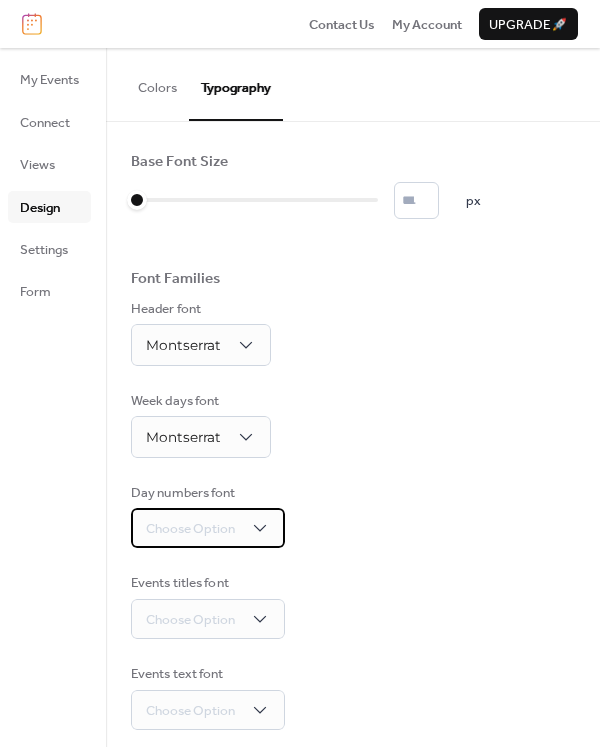 click on "Choose Option" at bounding box center [190, 529] 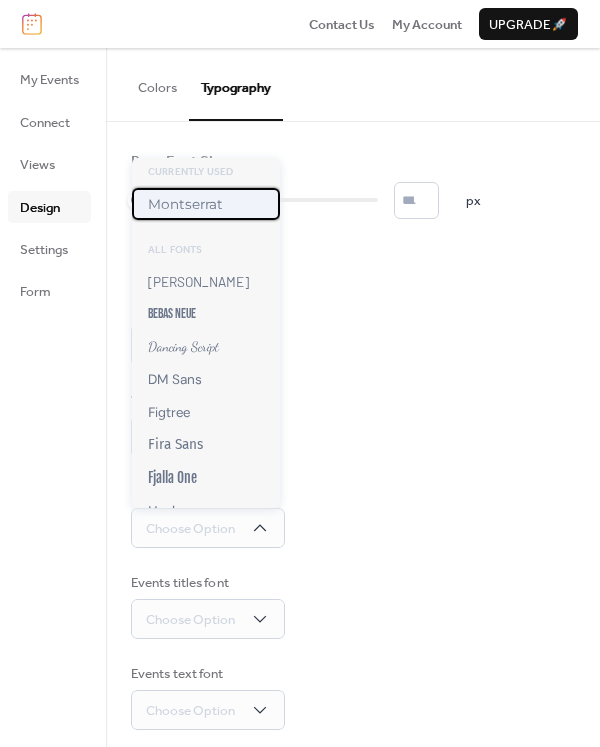 click on "Montserrat" at bounding box center (185, 204) 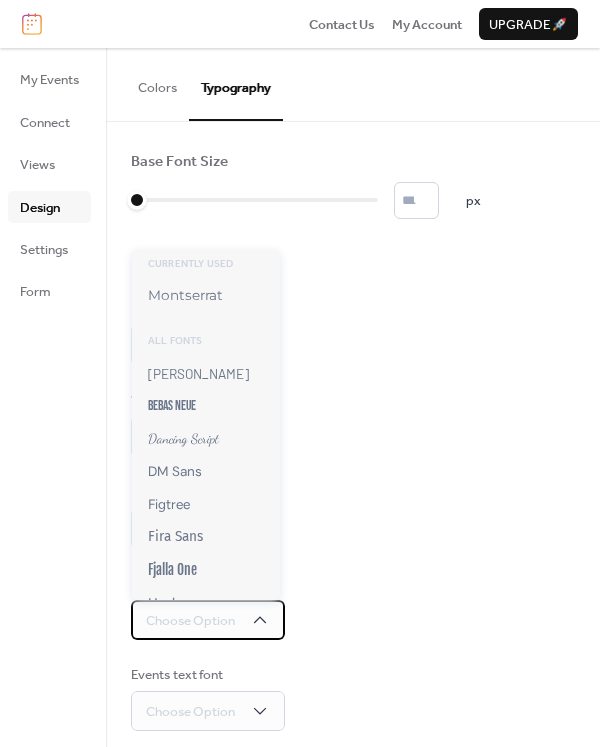 click on "Choose Option" at bounding box center (190, 621) 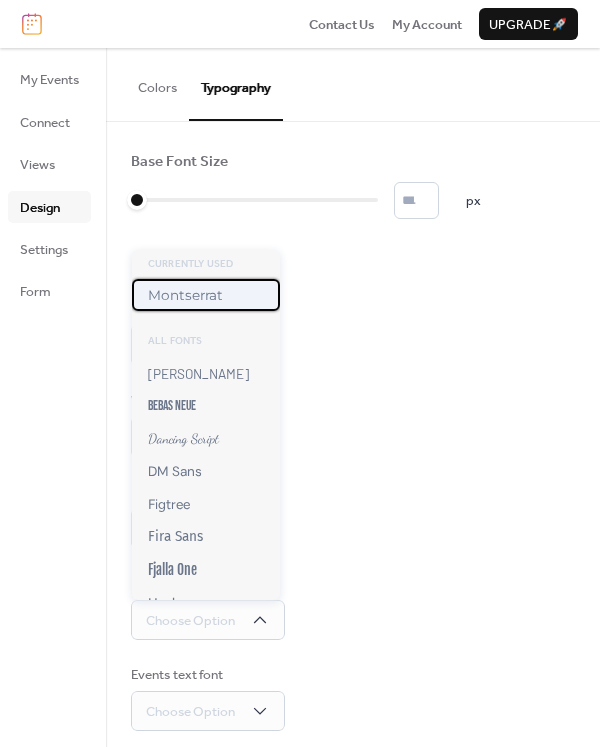 click on "Montserrat" at bounding box center (206, 295) 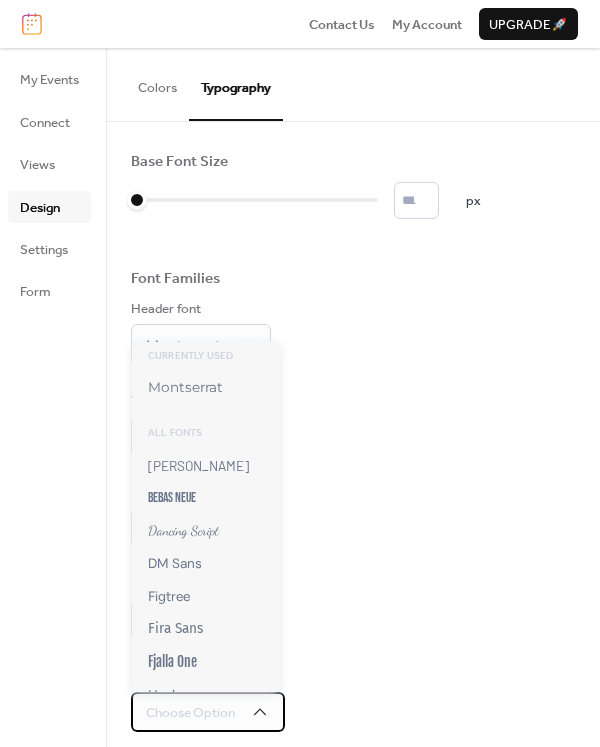 click on "Choose Option" at bounding box center [190, 713] 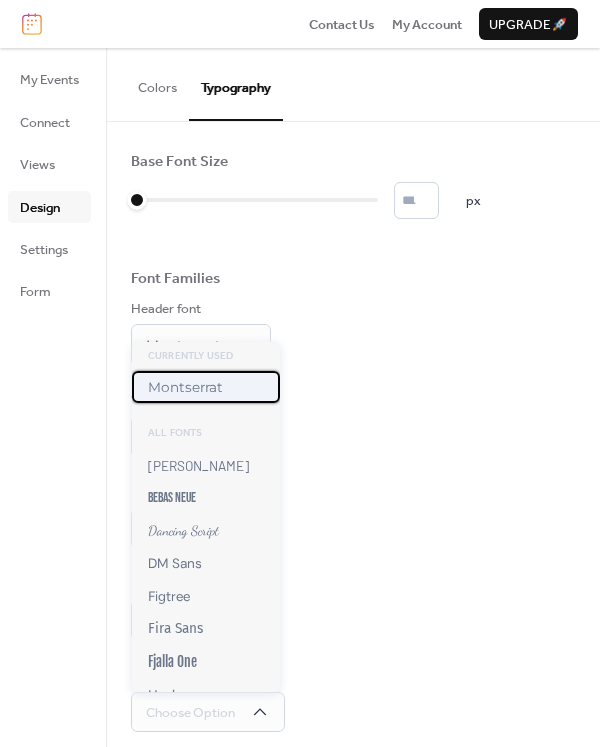 click on "Montserrat" at bounding box center (185, 387) 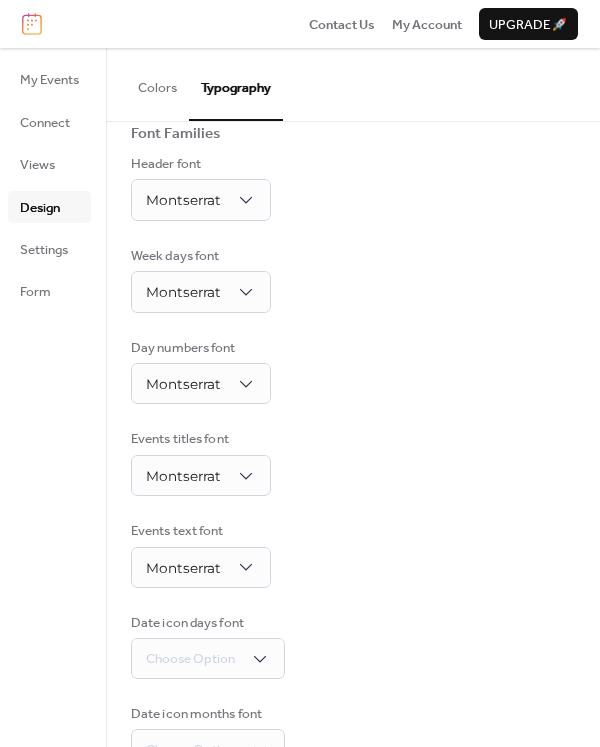 scroll, scrollTop: 197, scrollLeft: 0, axis: vertical 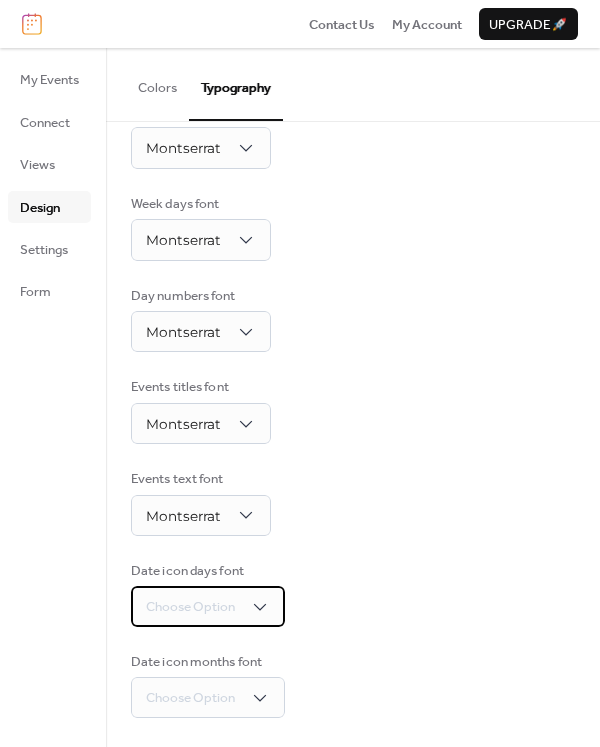 click on "Choose Option" at bounding box center [208, 606] 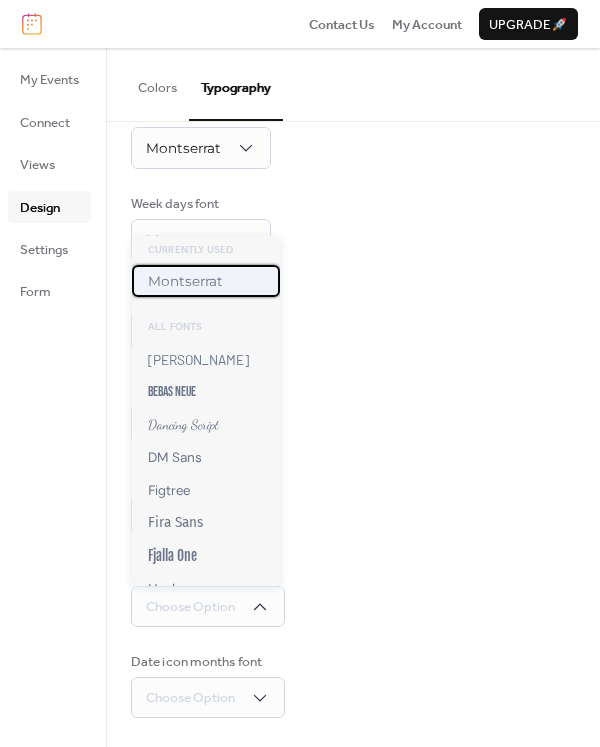click on "Montserrat" at bounding box center [185, 281] 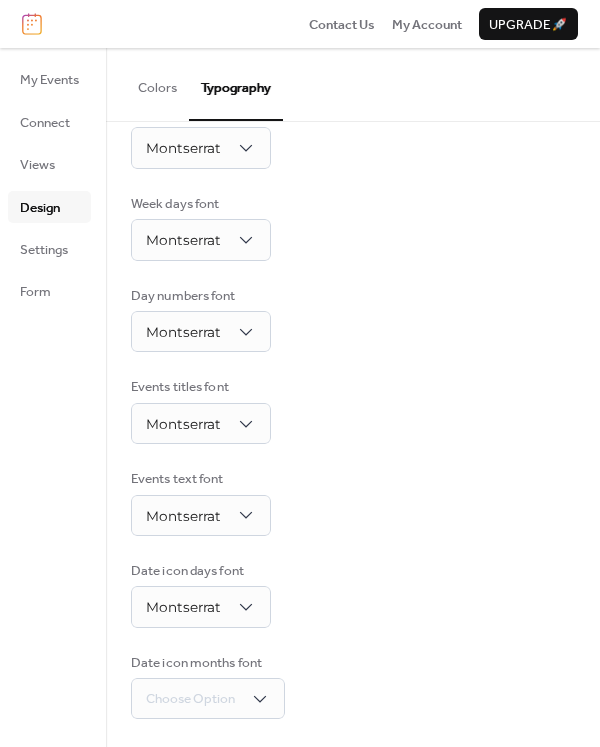 scroll, scrollTop: 198, scrollLeft: 0, axis: vertical 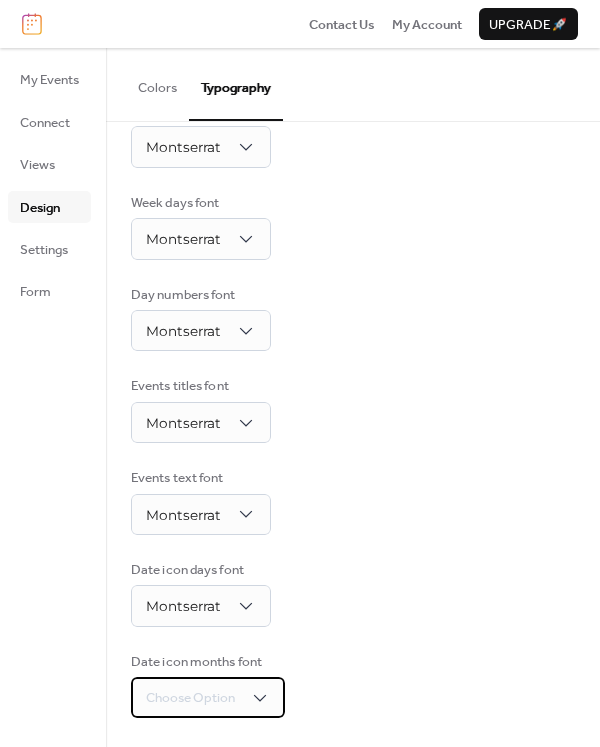 click on "Choose Option" at bounding box center [190, 698] 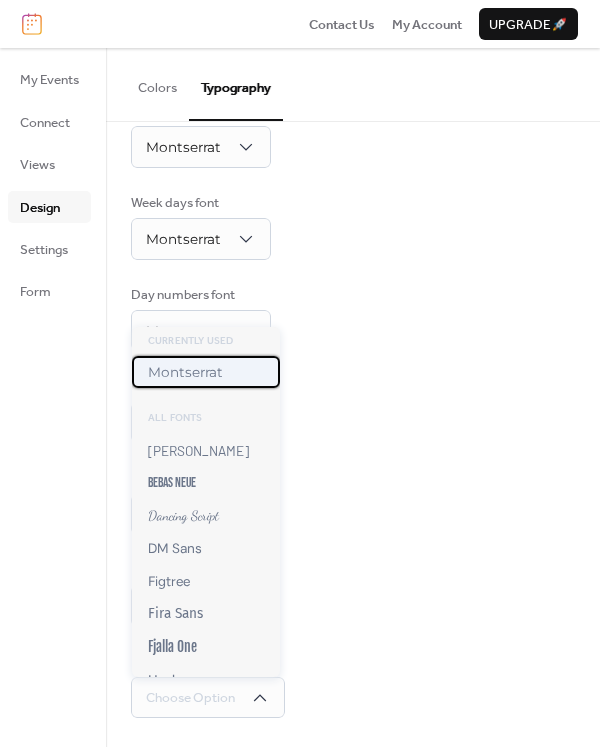 click on "Montserrat" at bounding box center (185, 372) 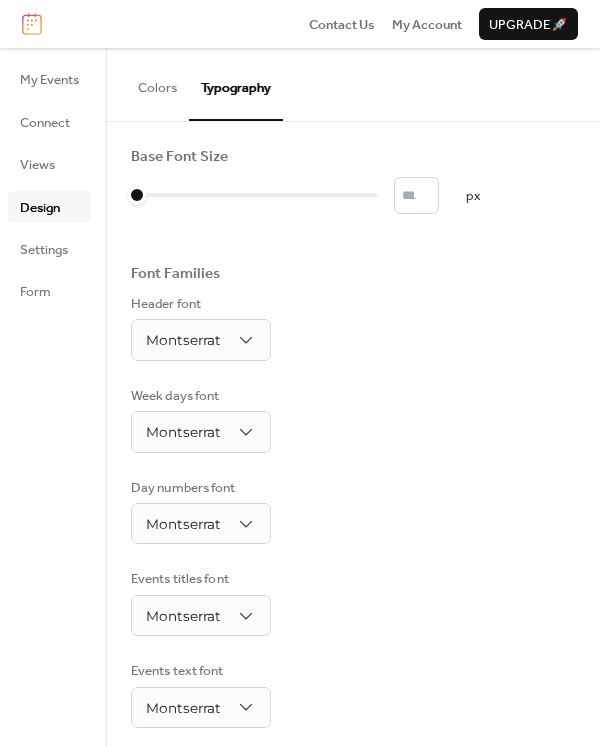 scroll, scrollTop: 0, scrollLeft: 0, axis: both 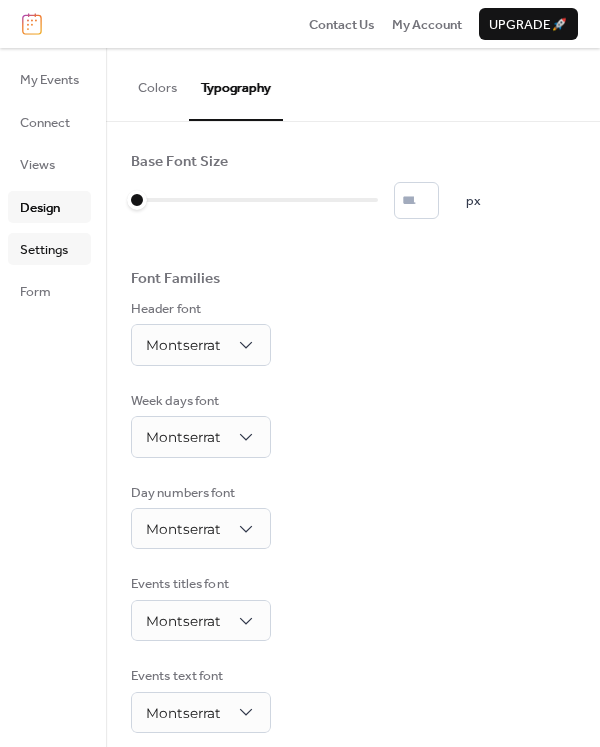 click on "Settings" at bounding box center [44, 250] 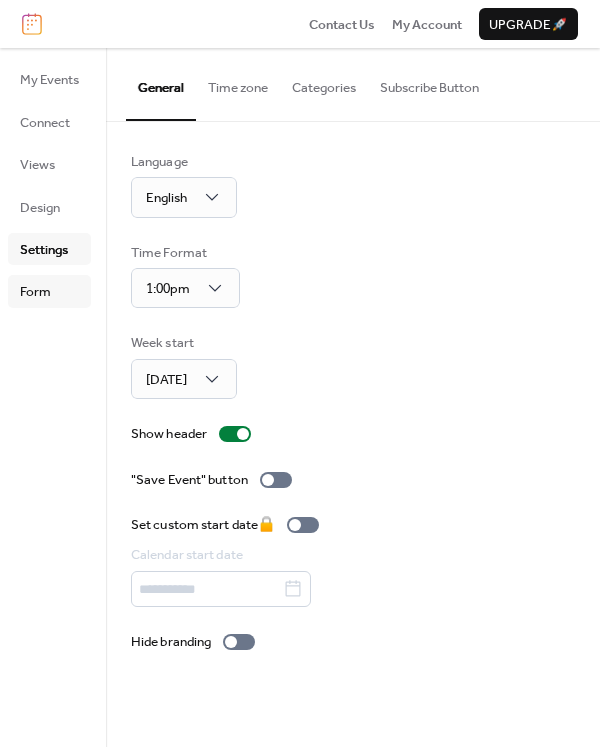 click on "Form" at bounding box center [35, 292] 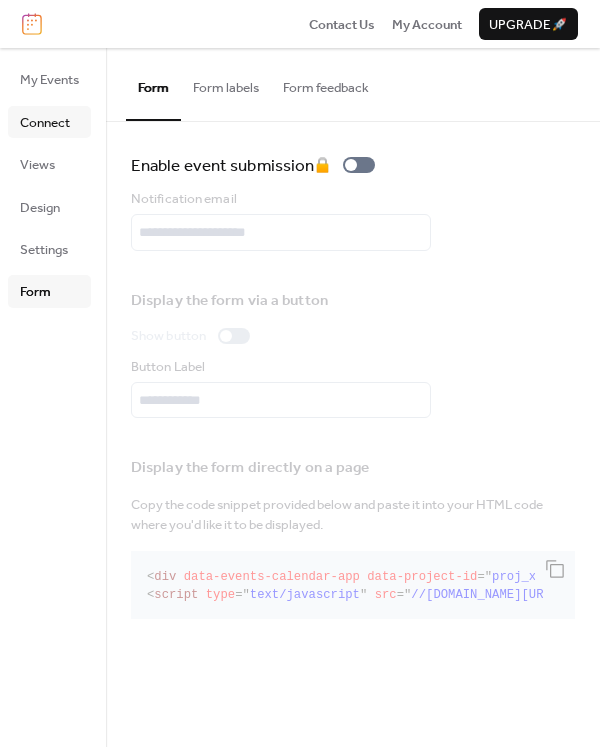 click on "Connect" at bounding box center (45, 123) 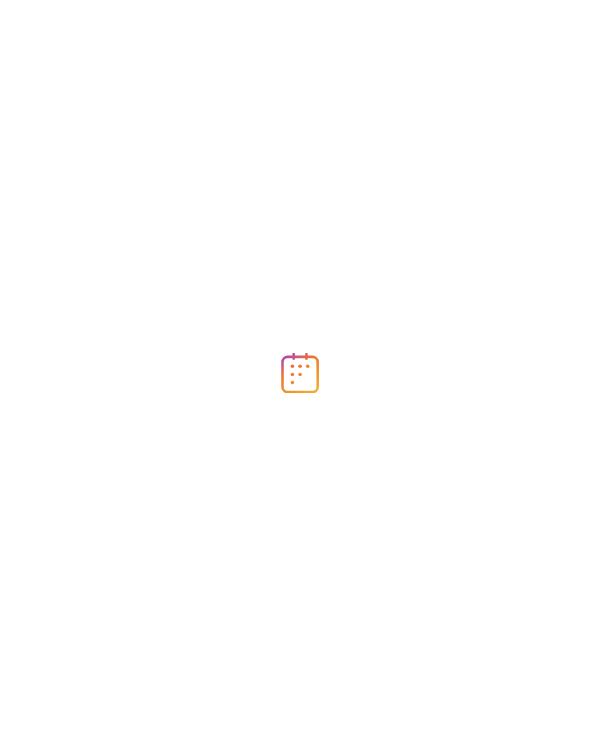 scroll, scrollTop: 0, scrollLeft: 0, axis: both 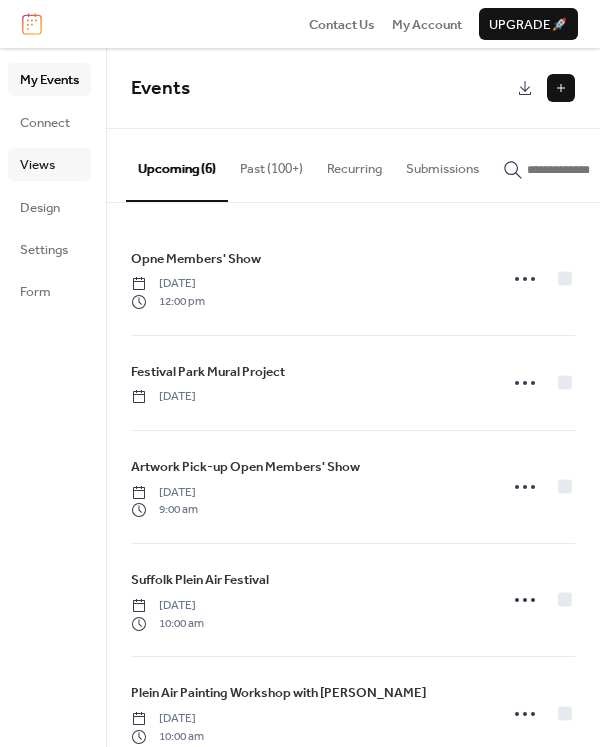 click on "Views" at bounding box center [49, 164] 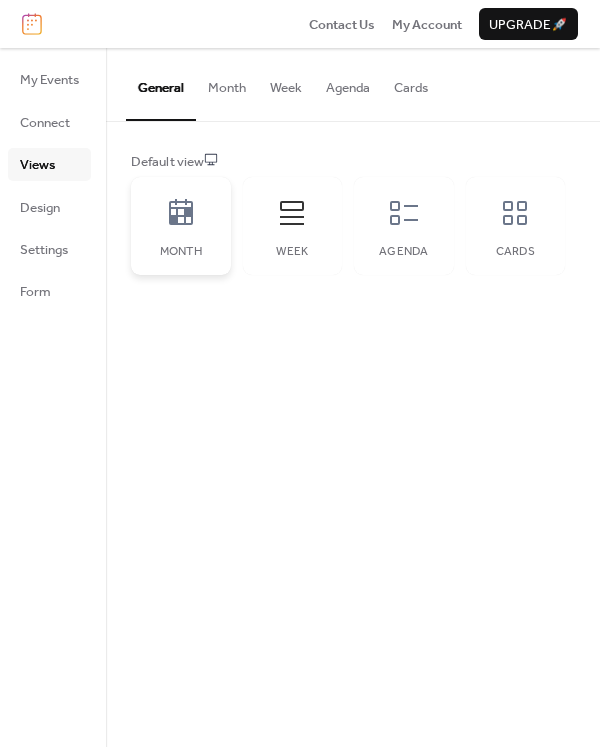 click on "Month" at bounding box center (181, 226) 